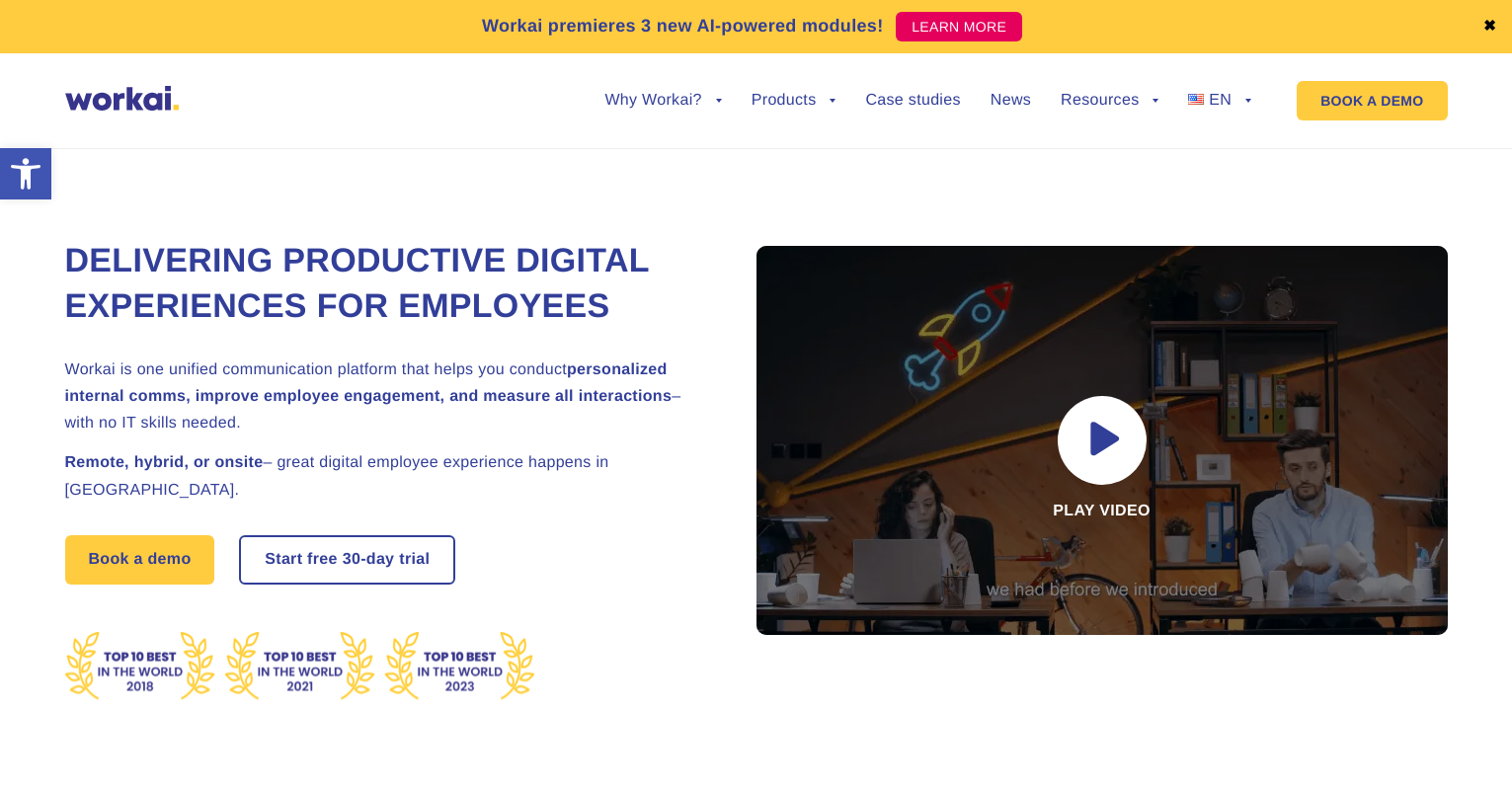scroll, scrollTop: 0, scrollLeft: 0, axis: both 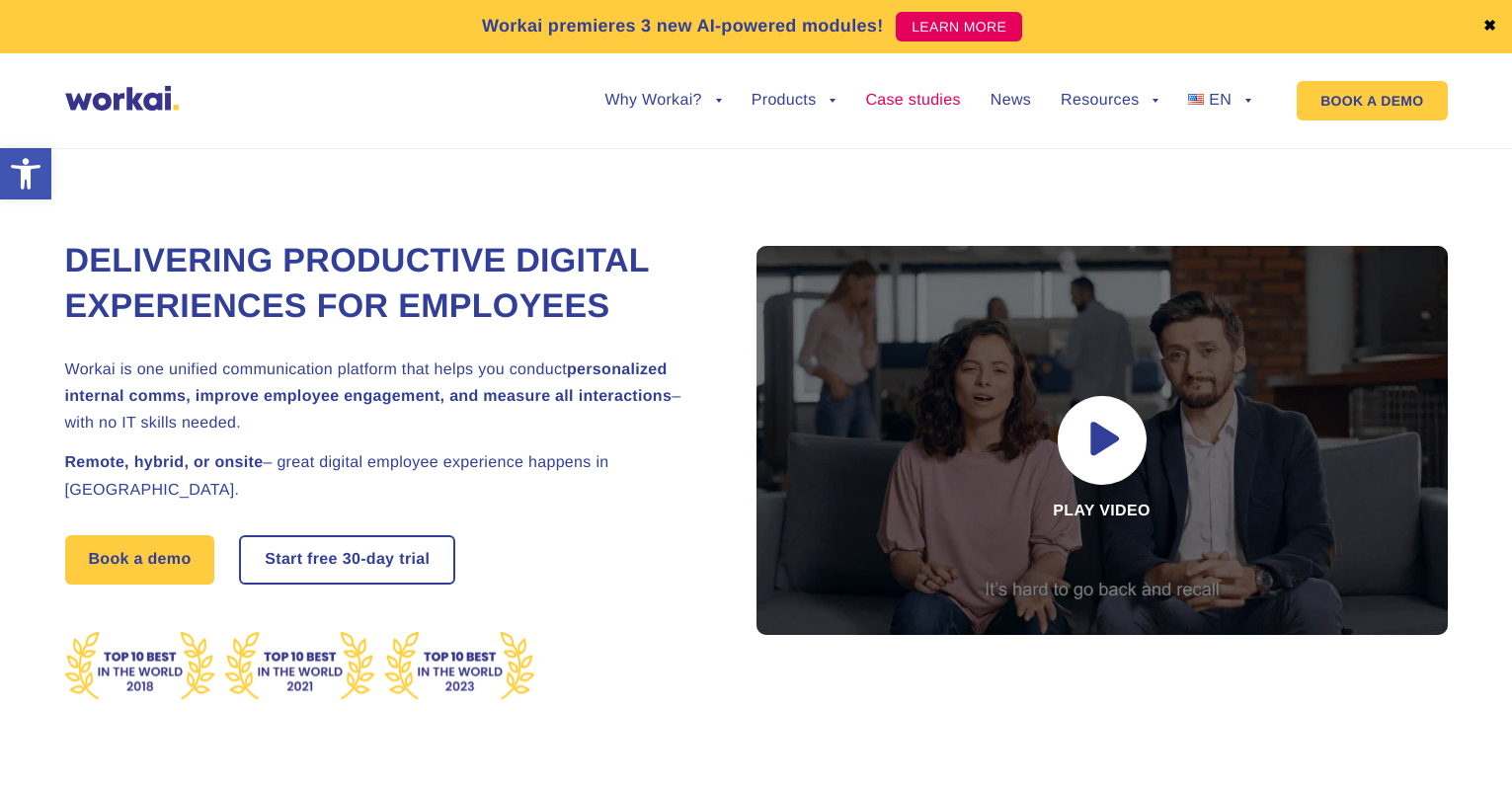 click on "Case studies" at bounding box center [913, 101] 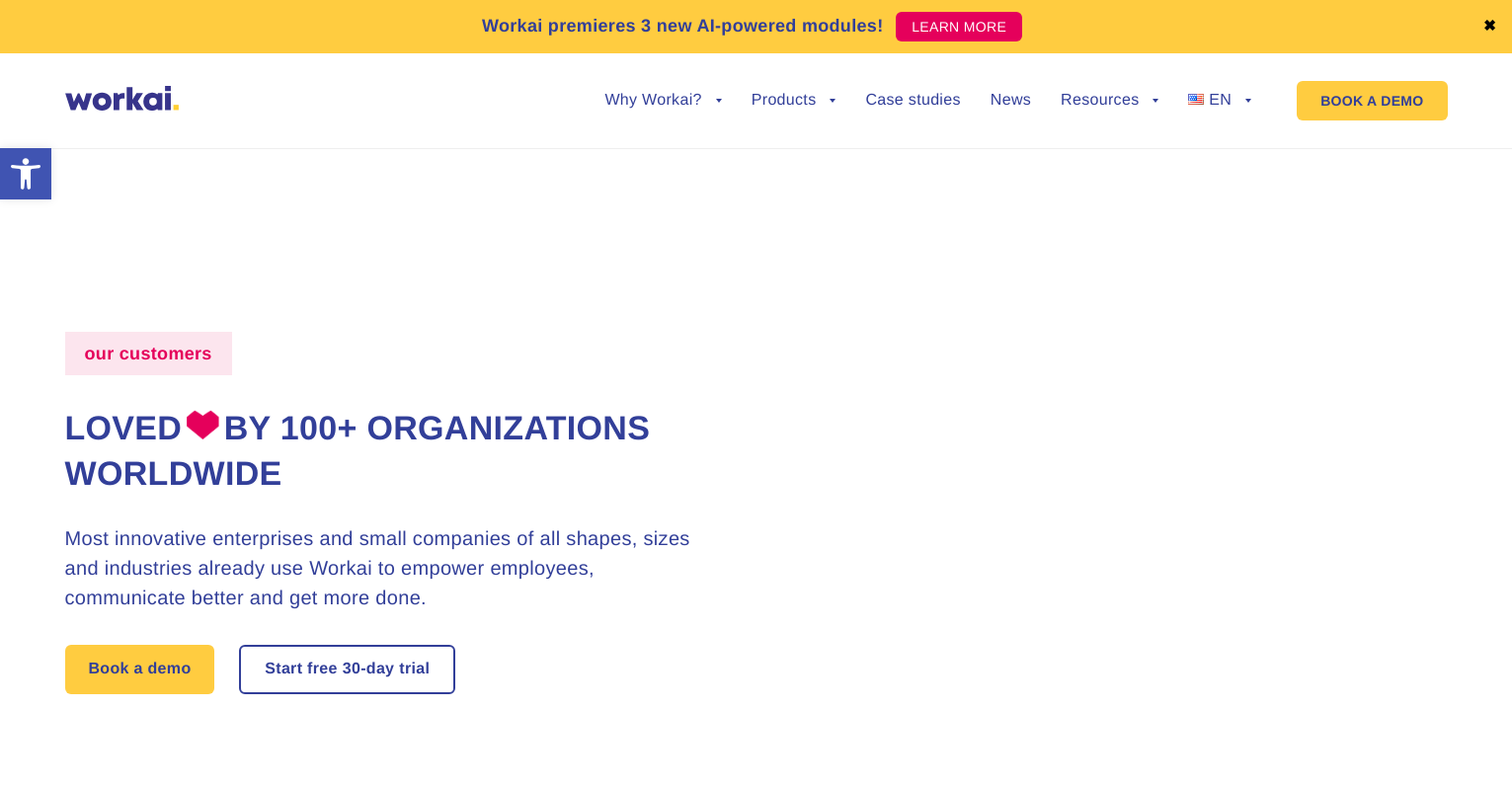 scroll, scrollTop: 0, scrollLeft: 0, axis: both 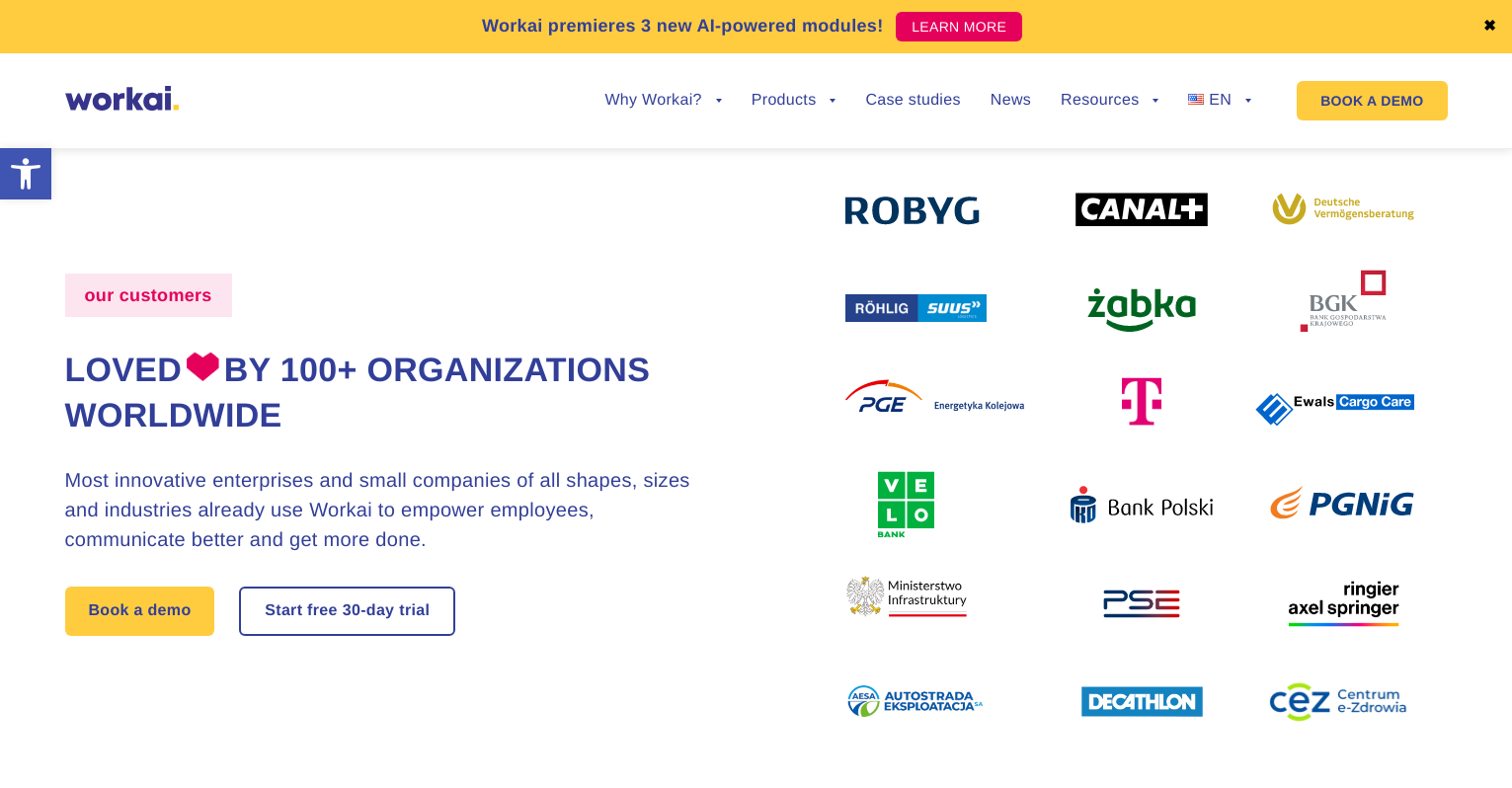 click on "our customers
Loved   by 100+ organizations worldwide
Most innovative enterprises and small companies of all shapes, sizes and industries already use Workai to empower employees, communicate better and get more done.
Book a demo
Start free  30-day  trial" at bounding box center [756, 454] 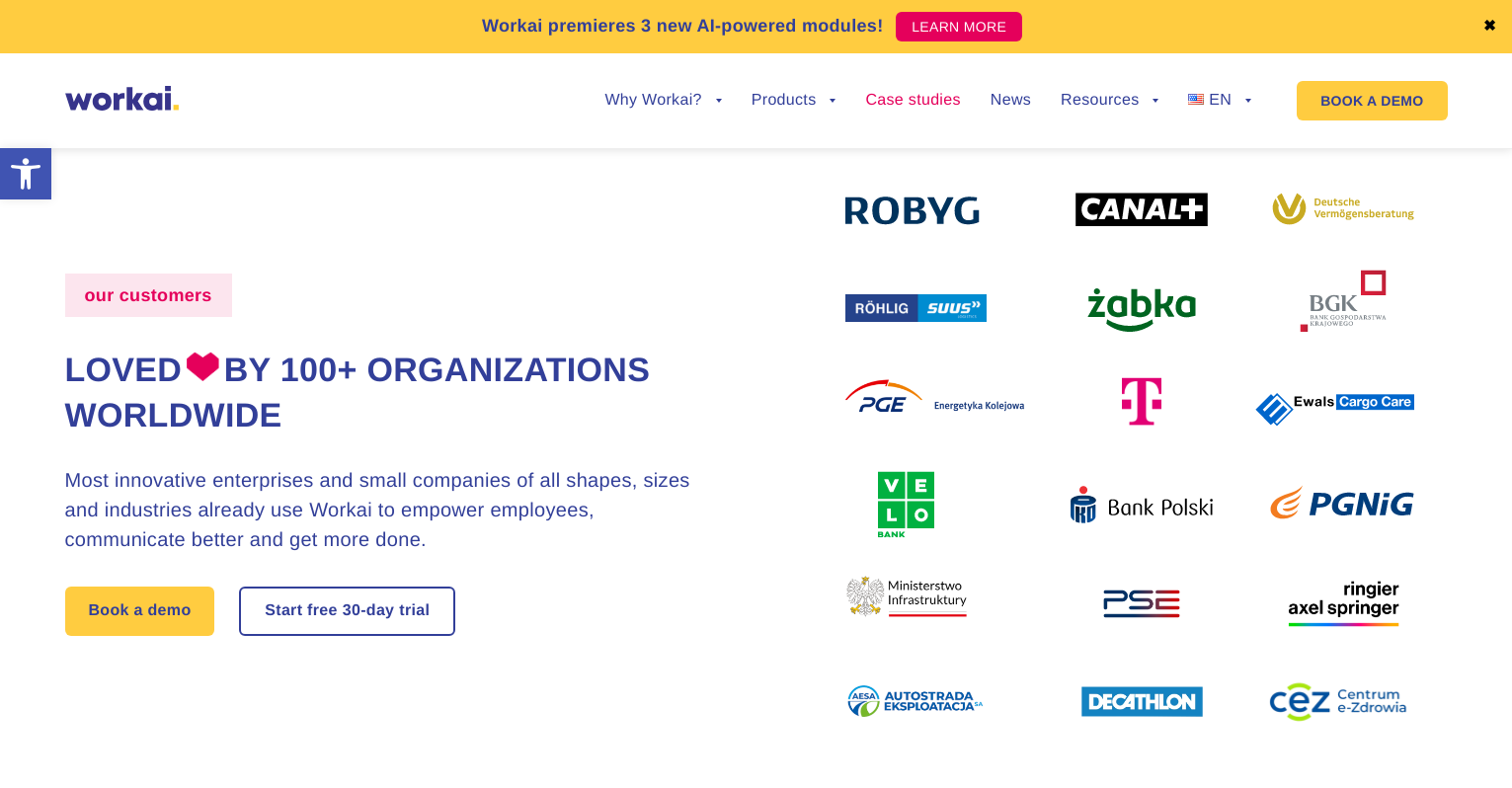 click on "Case studies" at bounding box center (913, 101) 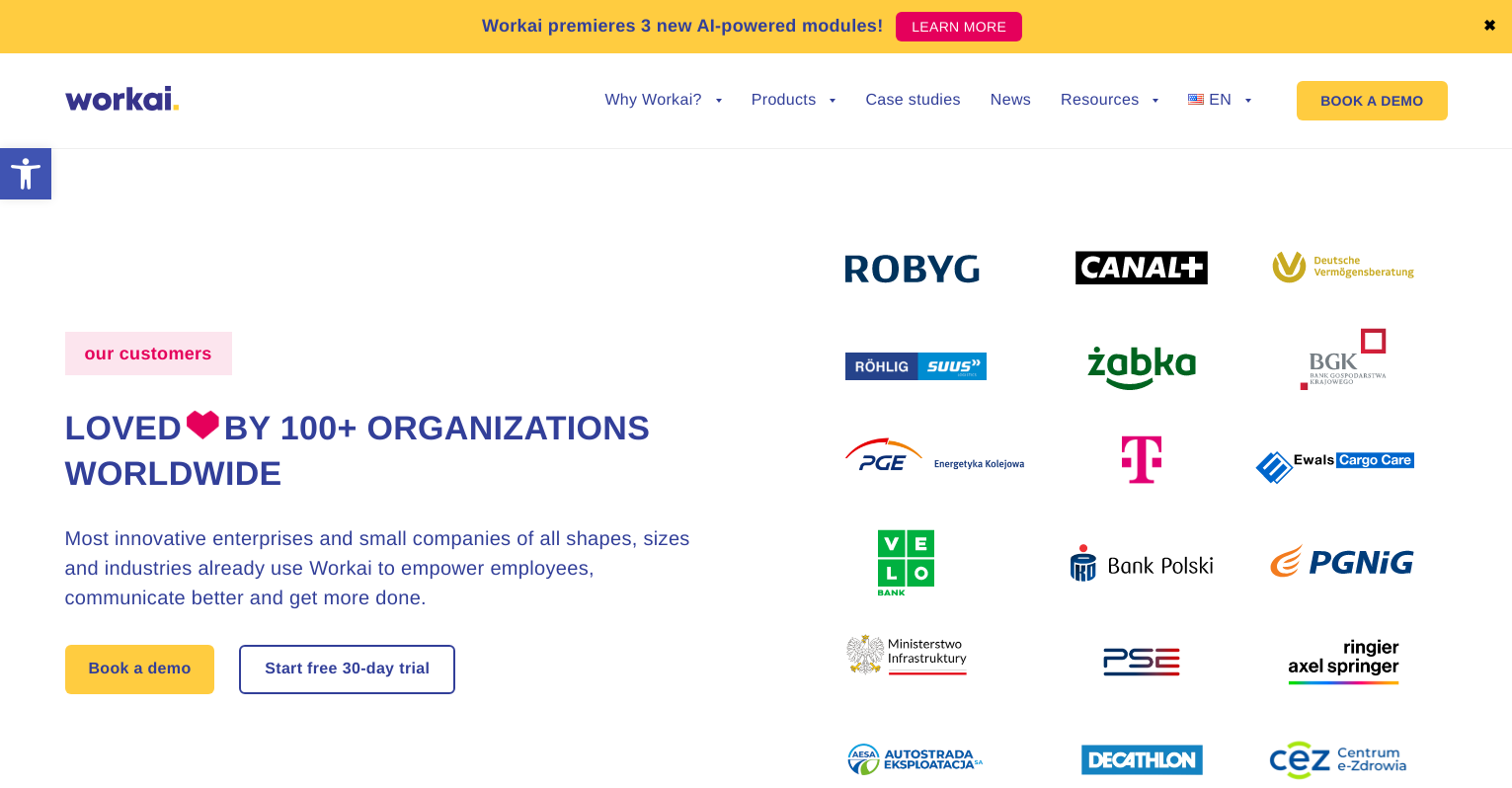 scroll, scrollTop: 0, scrollLeft: 0, axis: both 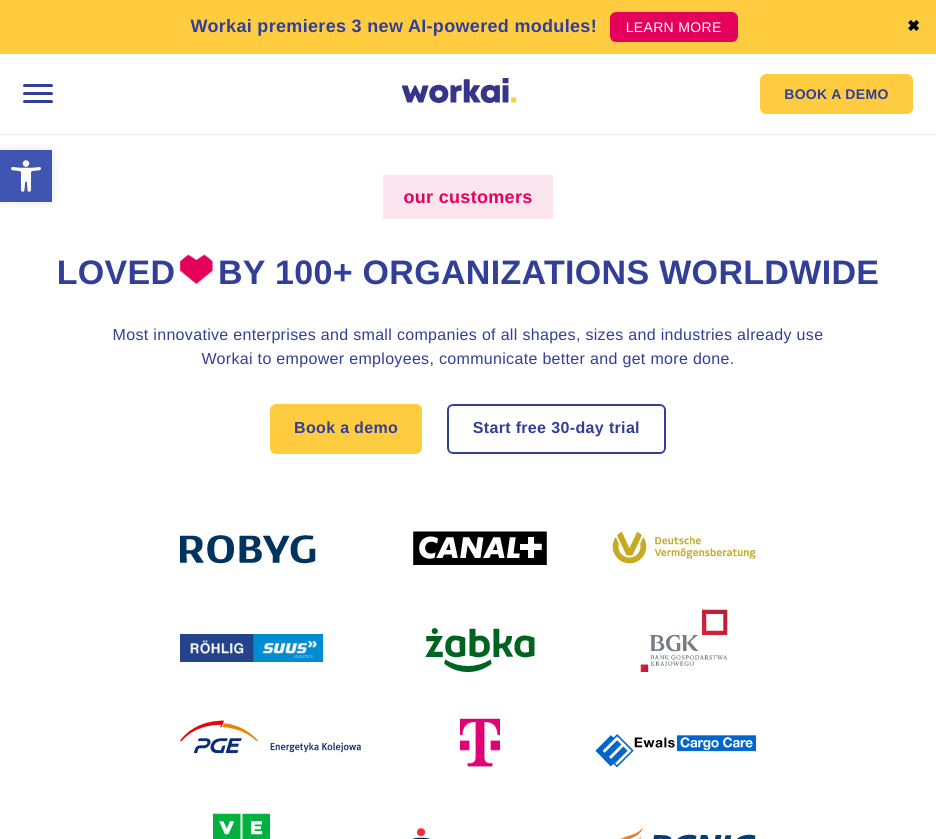 click at bounding box center [38, 94] 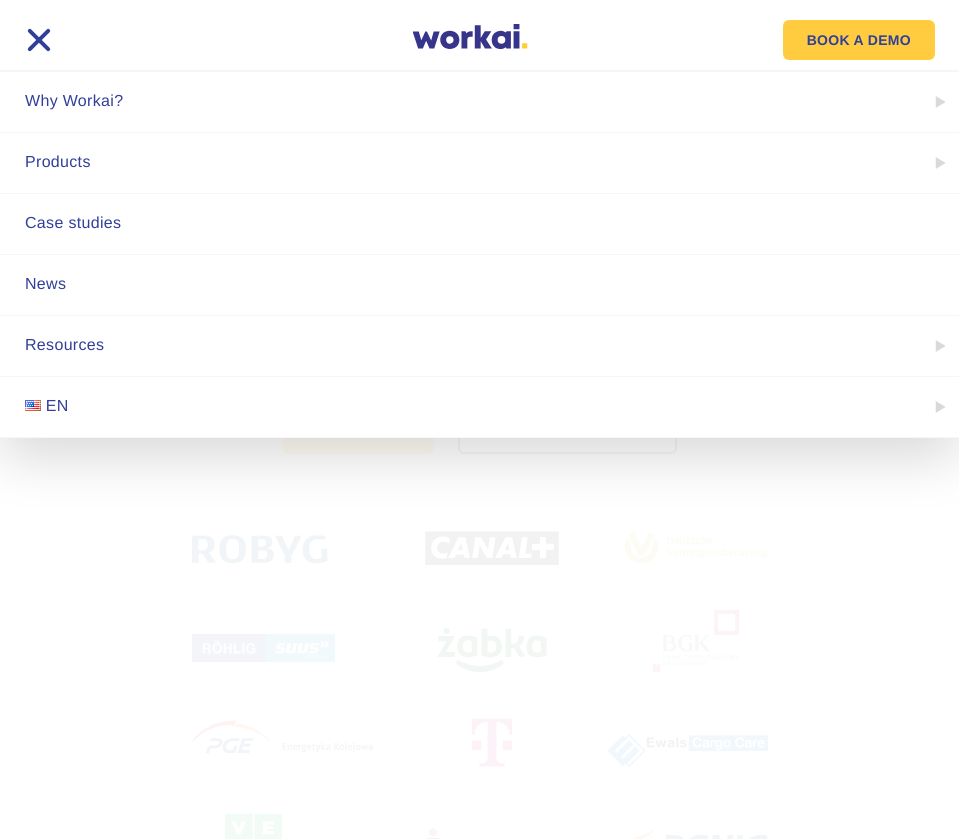 click on "Resources" at bounding box center (479, 346) 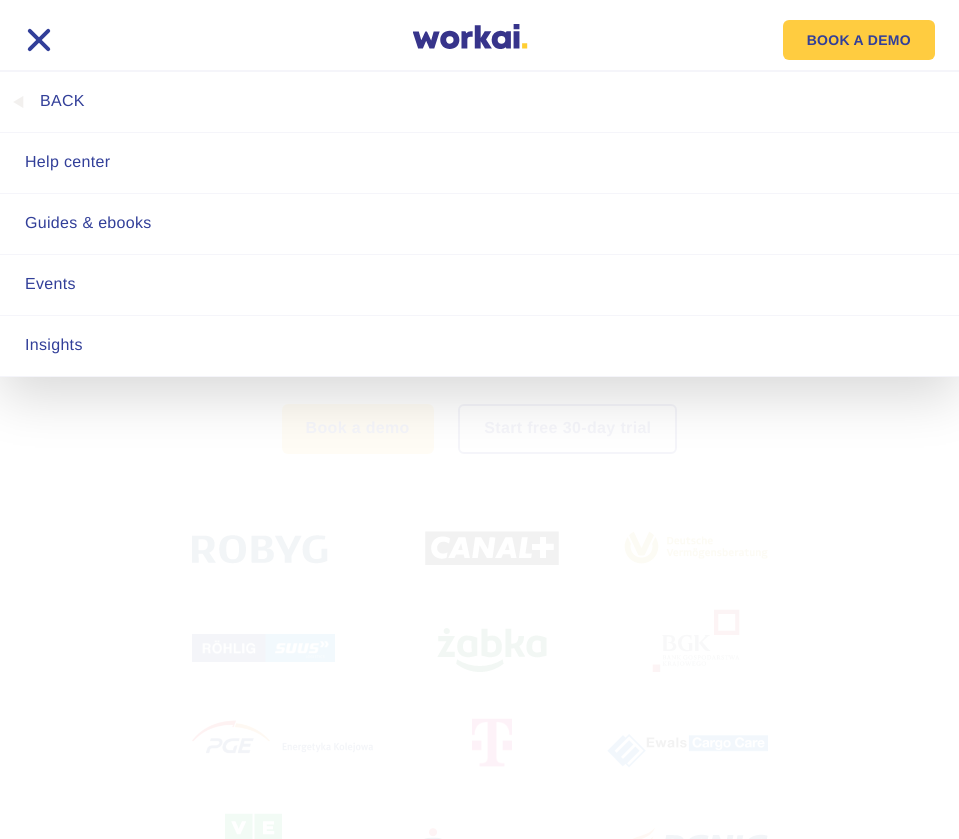 click on "Guides & ebooks" at bounding box center [479, 224] 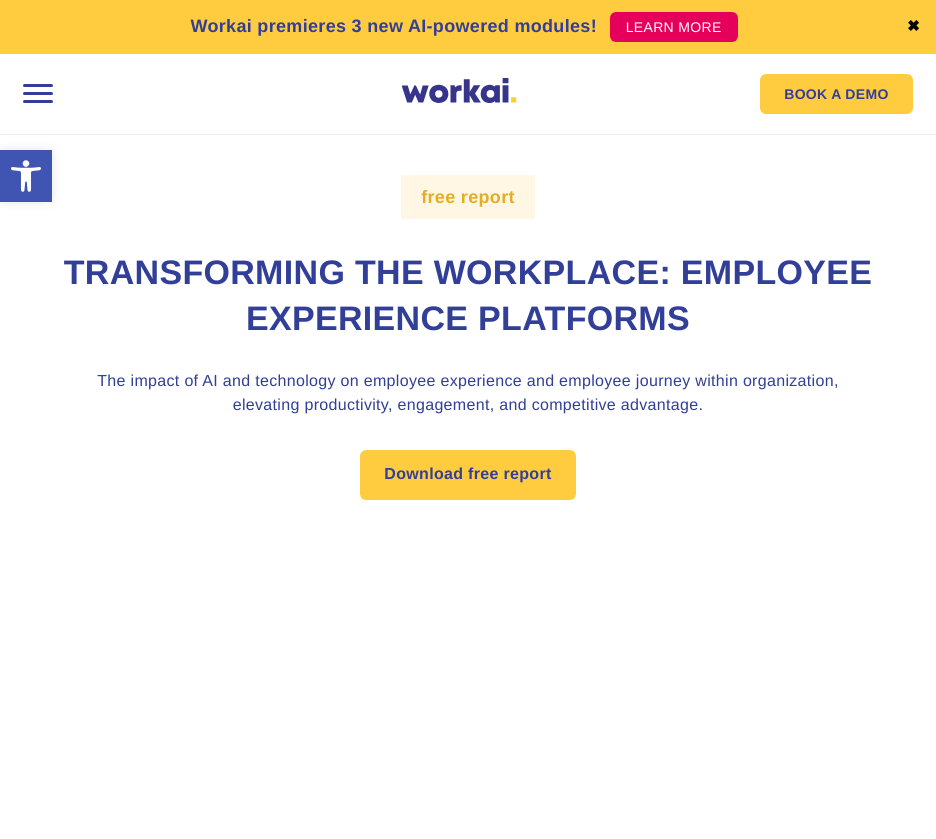 scroll, scrollTop: 0, scrollLeft: 0, axis: both 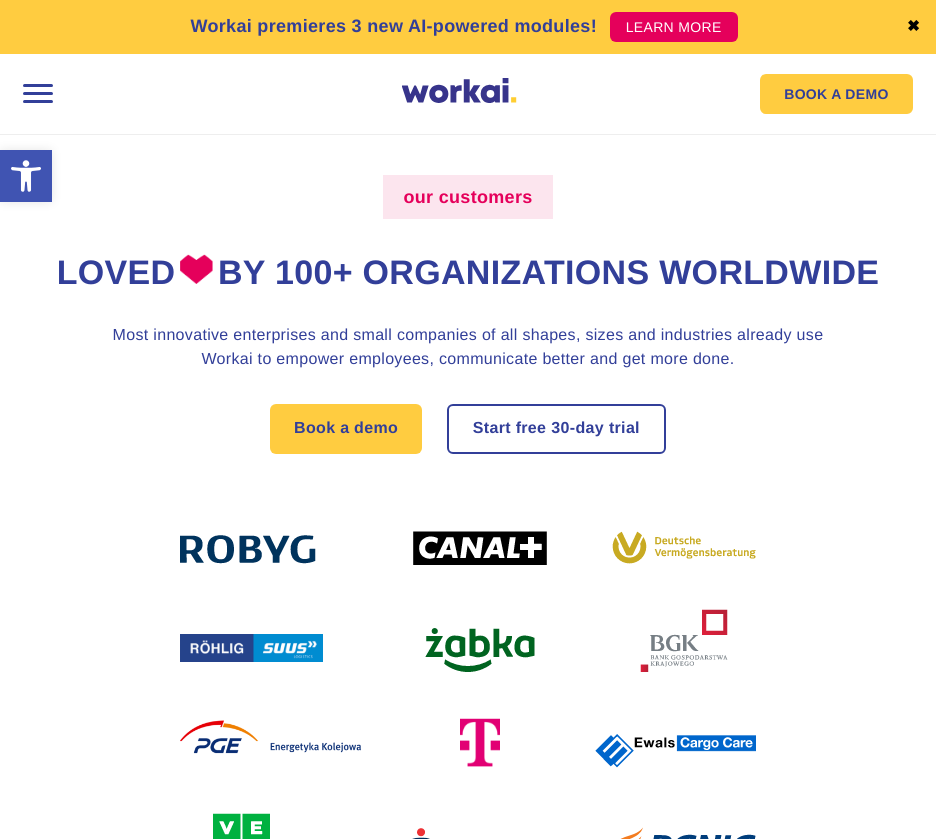 click at bounding box center [38, 94] 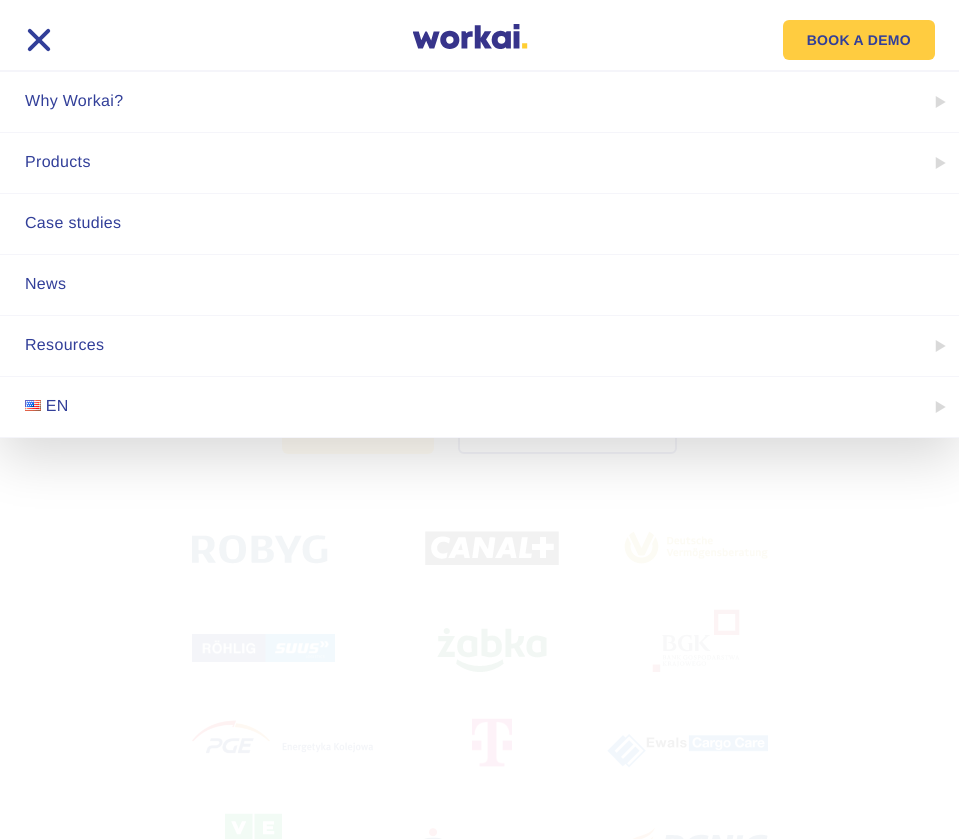 click at bounding box center [470, 36] 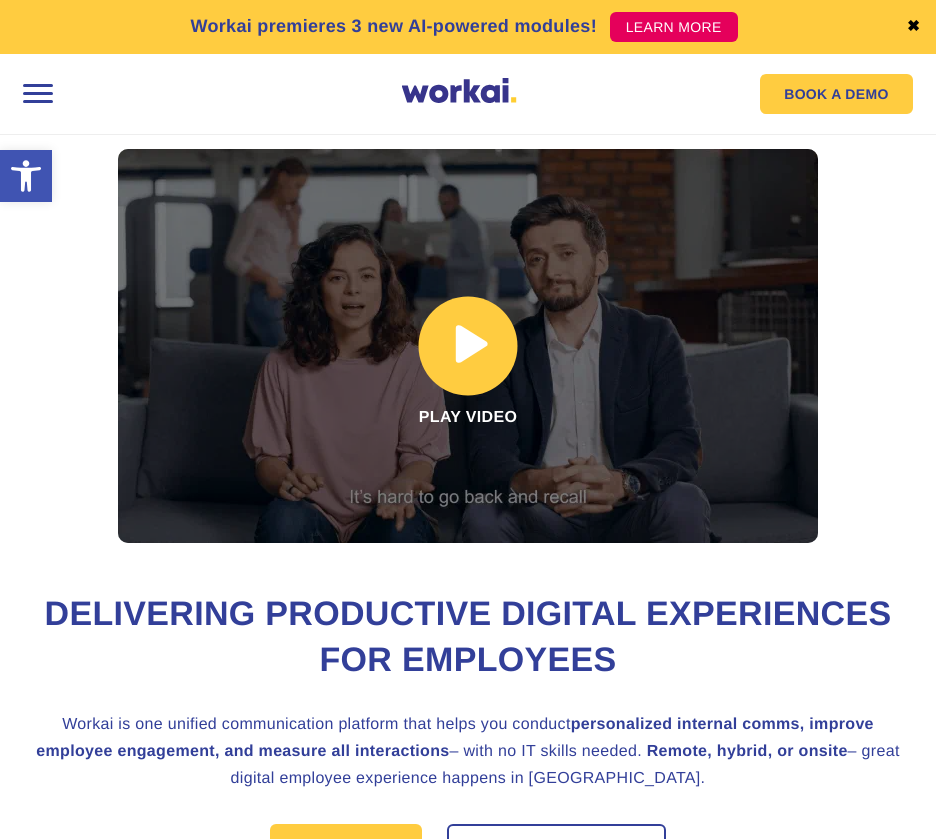 scroll, scrollTop: 0, scrollLeft: 0, axis: both 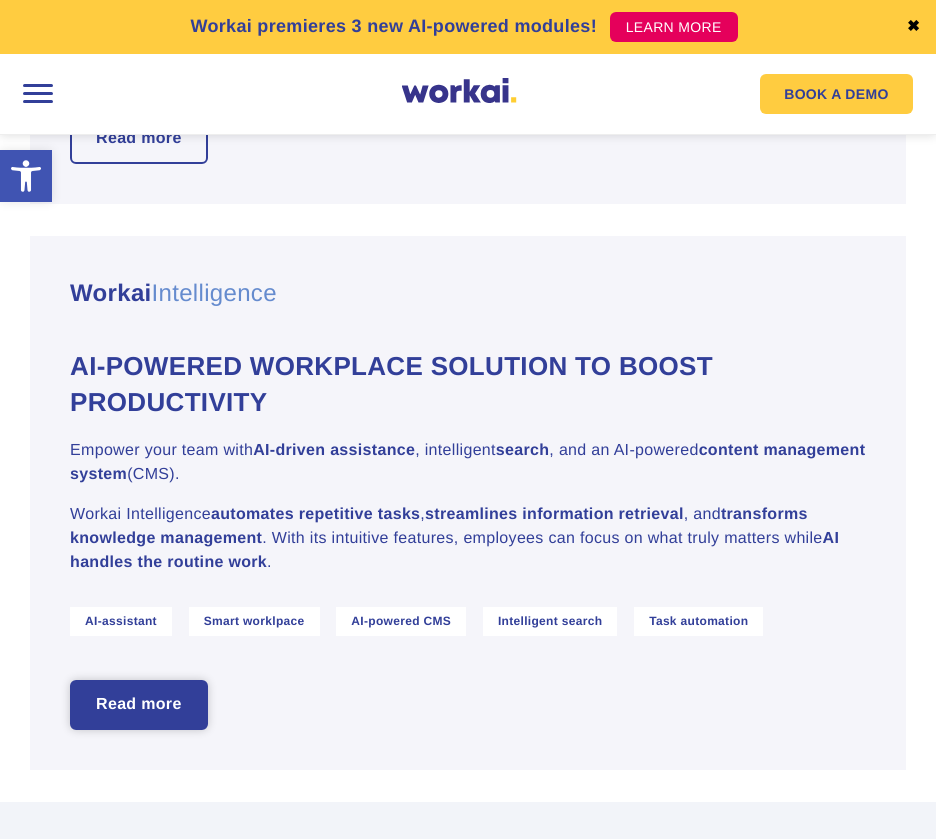 click on "Read more" at bounding box center [139, 705] 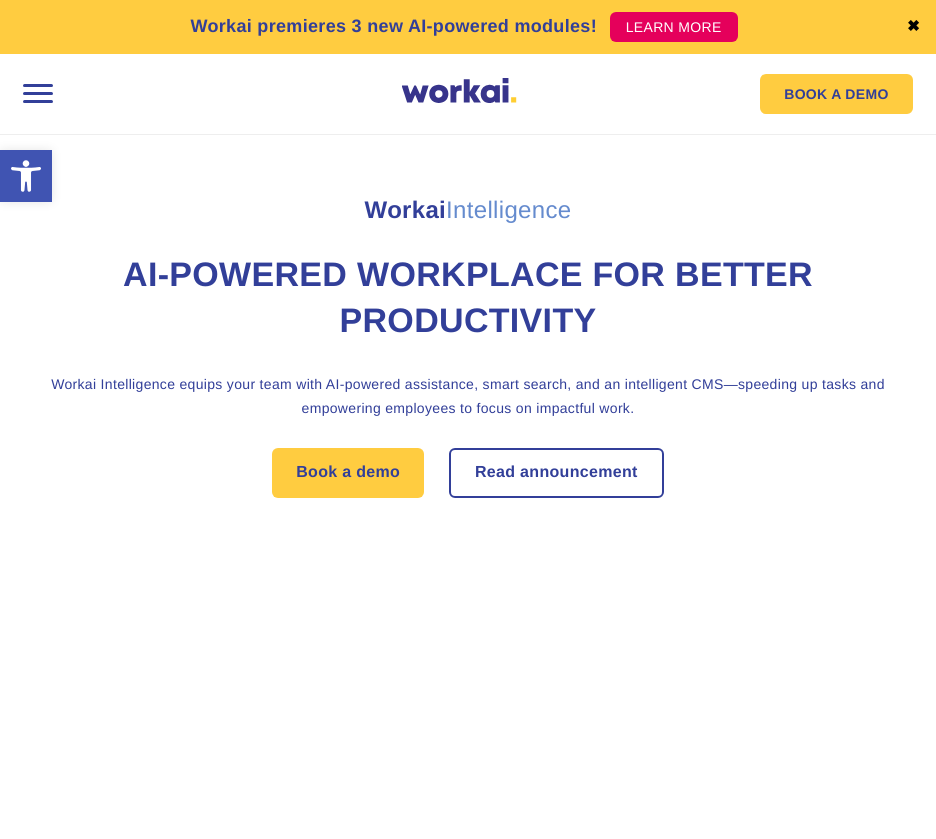 scroll, scrollTop: 0, scrollLeft: 0, axis: both 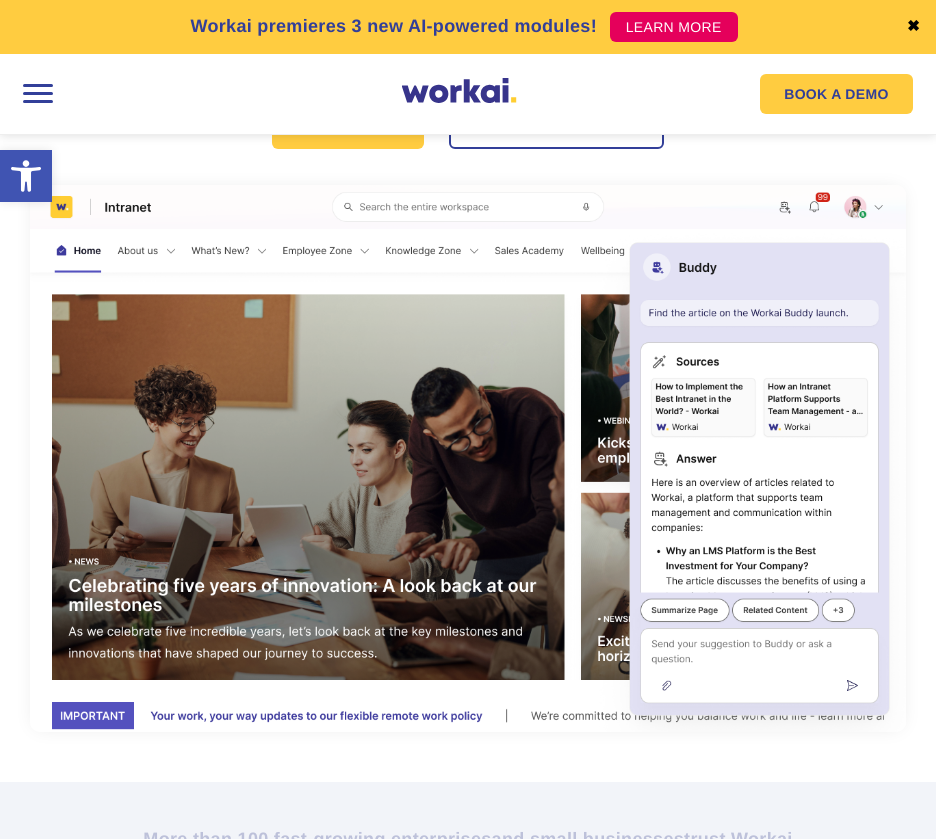 click at bounding box center [458, 90] 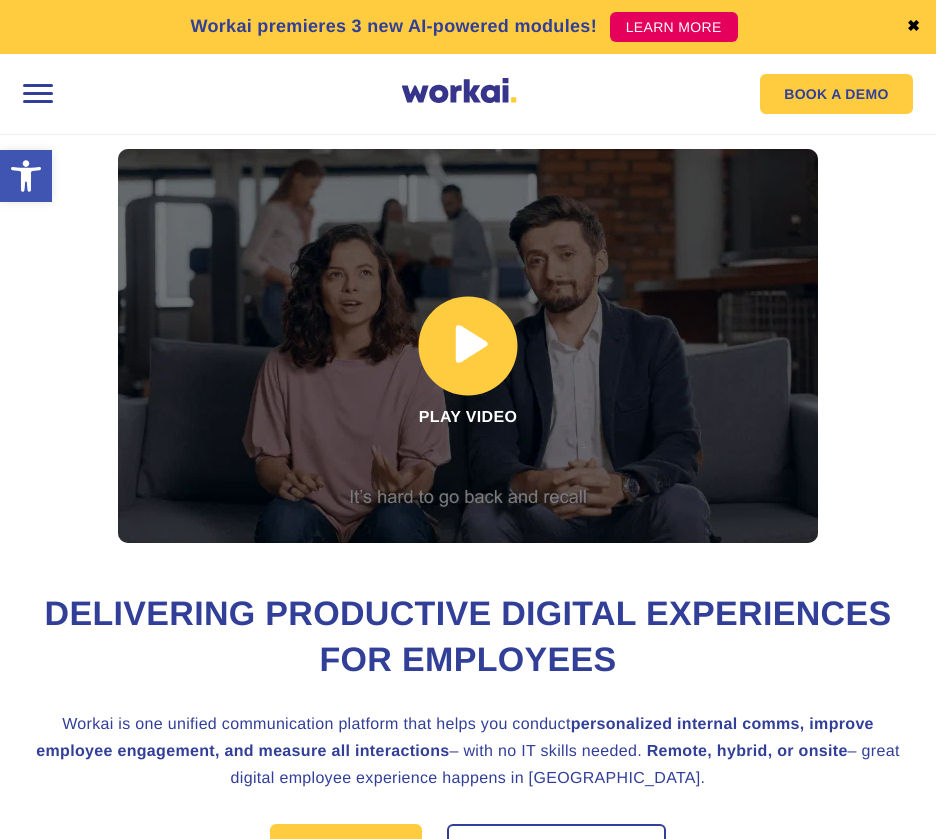 scroll, scrollTop: 0, scrollLeft: 0, axis: both 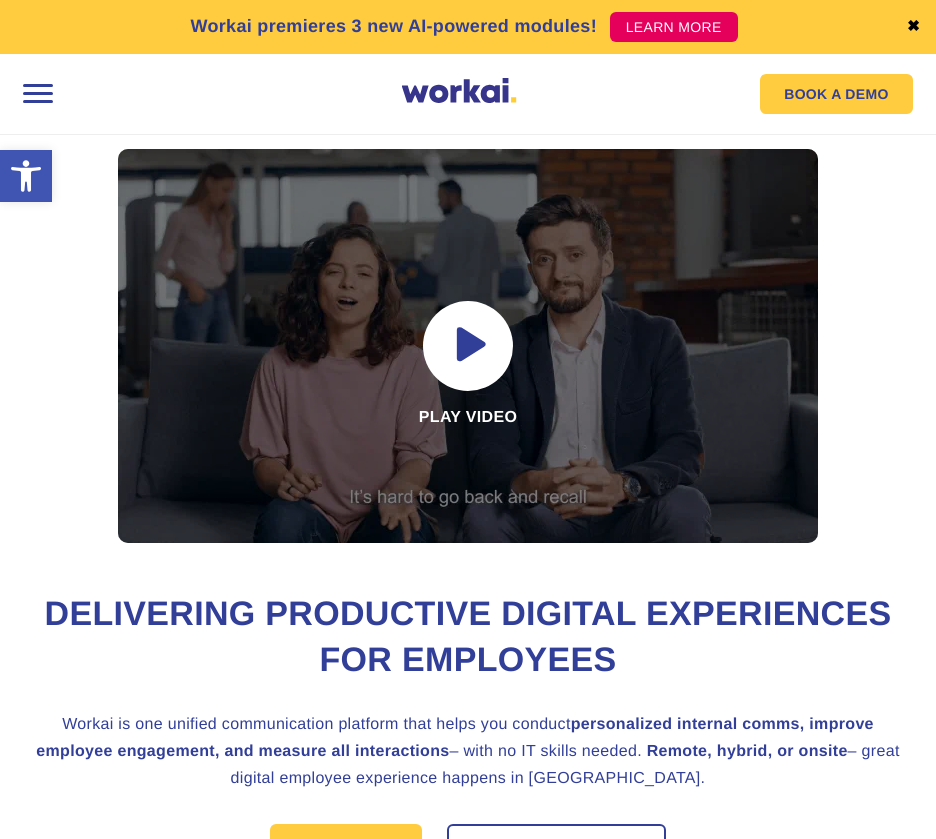 click at bounding box center (38, 94) 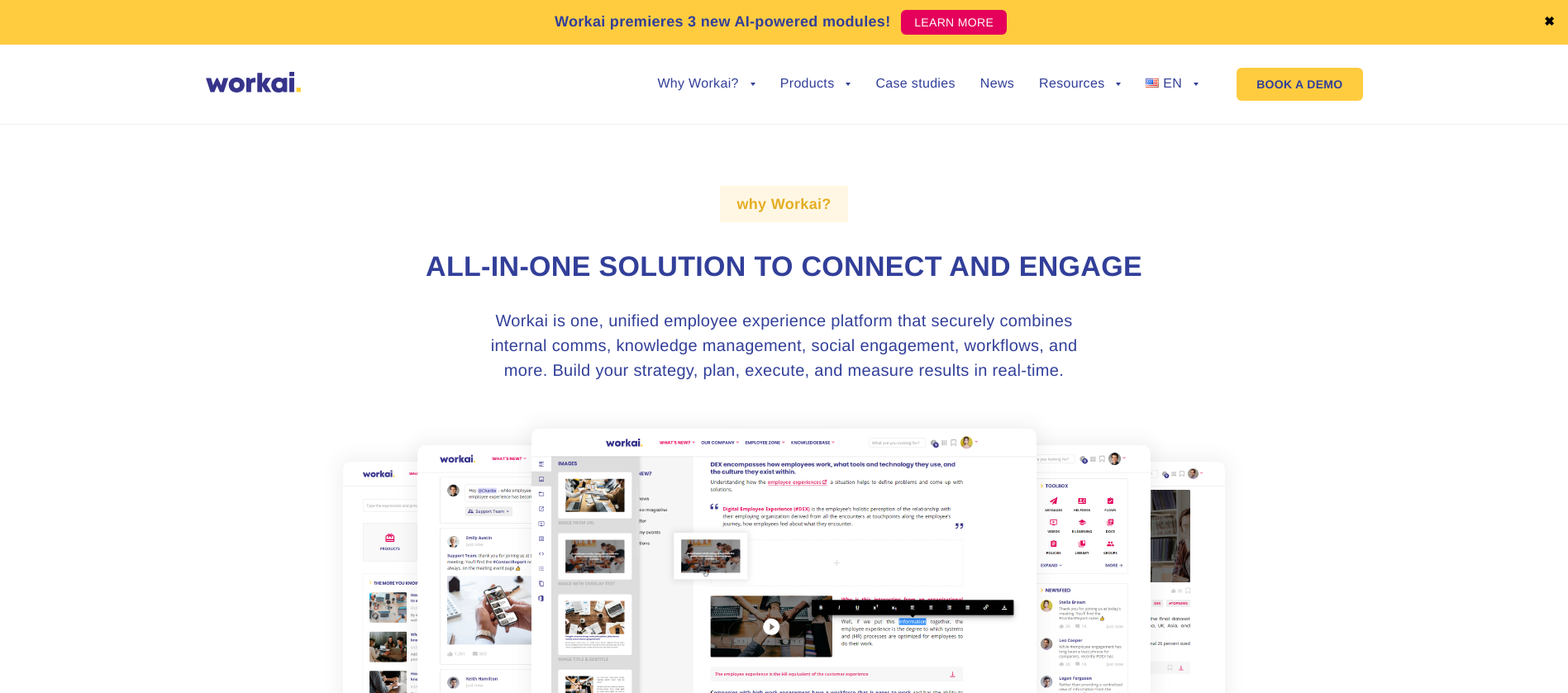 scroll, scrollTop: 0, scrollLeft: 0, axis: both 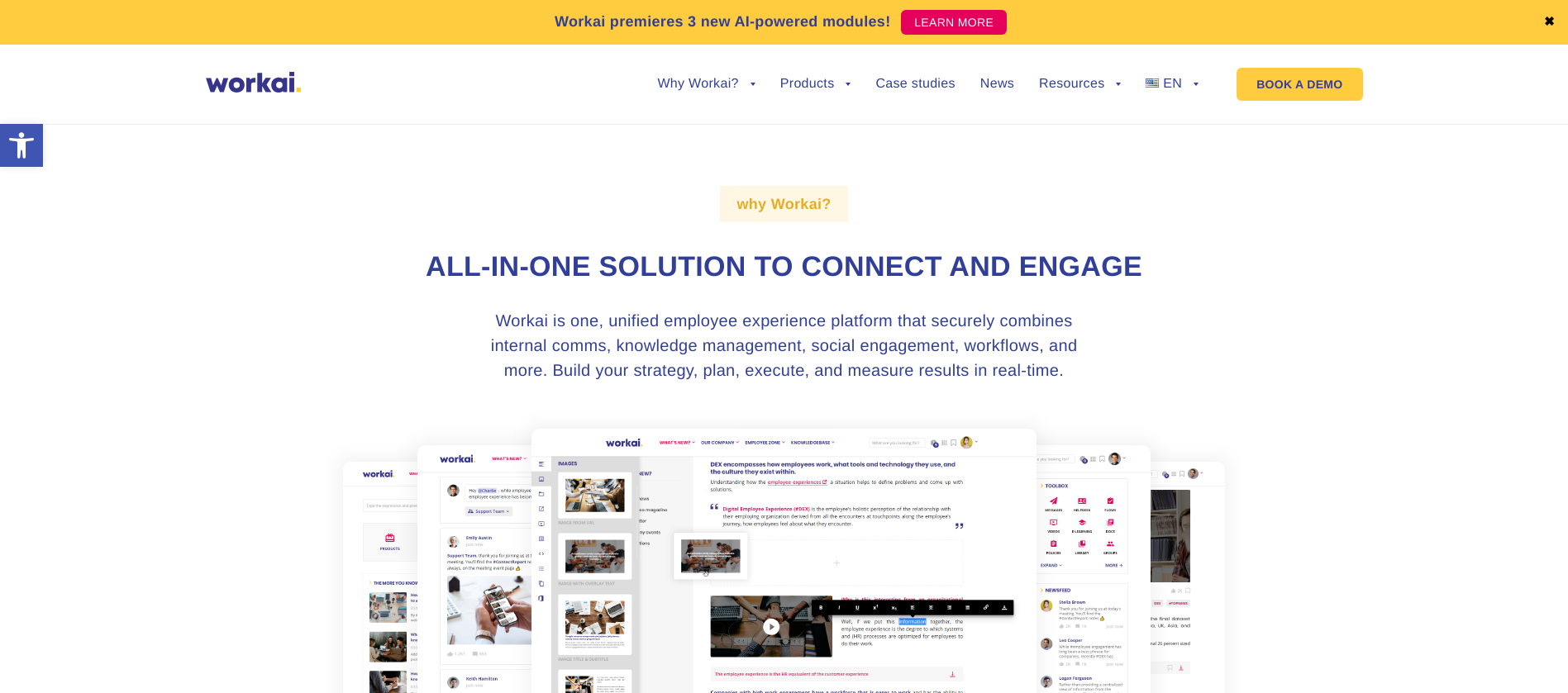 click at bounding box center (784, 594) 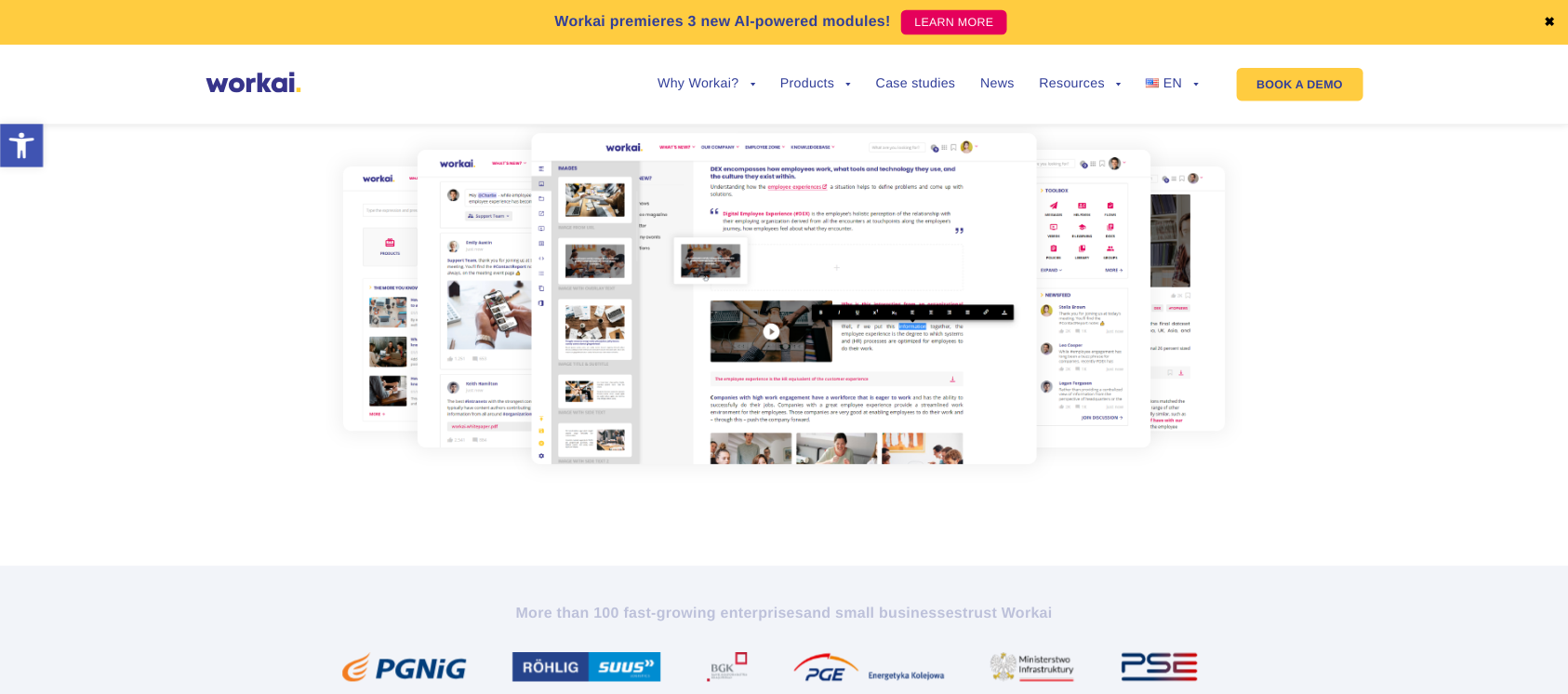 scroll, scrollTop: 320, scrollLeft: 0, axis: vertical 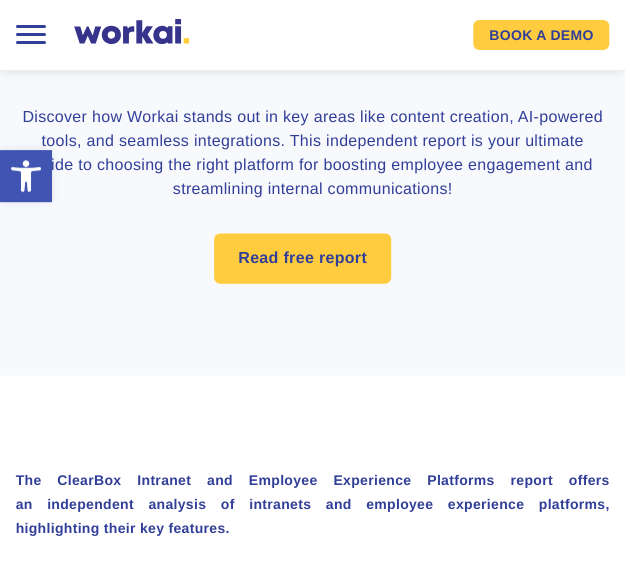drag, startPoint x: 632, startPoint y: 44, endPoint x: 611, endPoint y: 158, distance: 115.918076 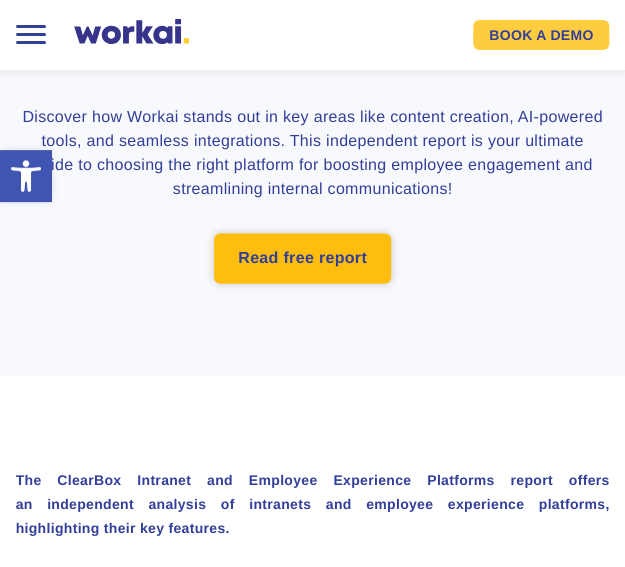 click on "Read free report" at bounding box center [302, 258] 